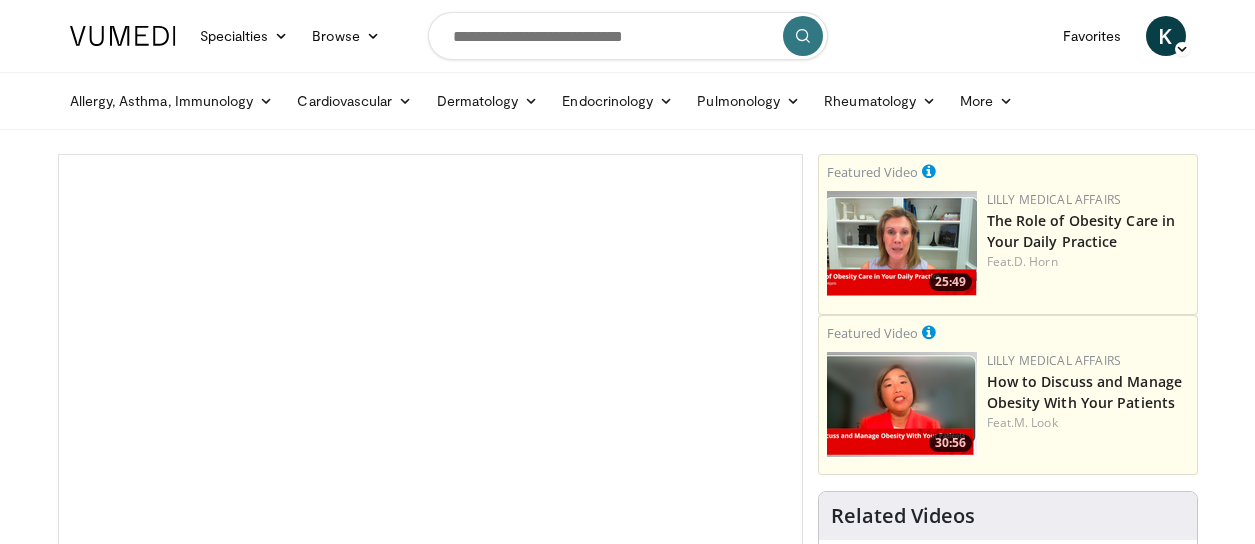 scroll, scrollTop: 0, scrollLeft: 0, axis: both 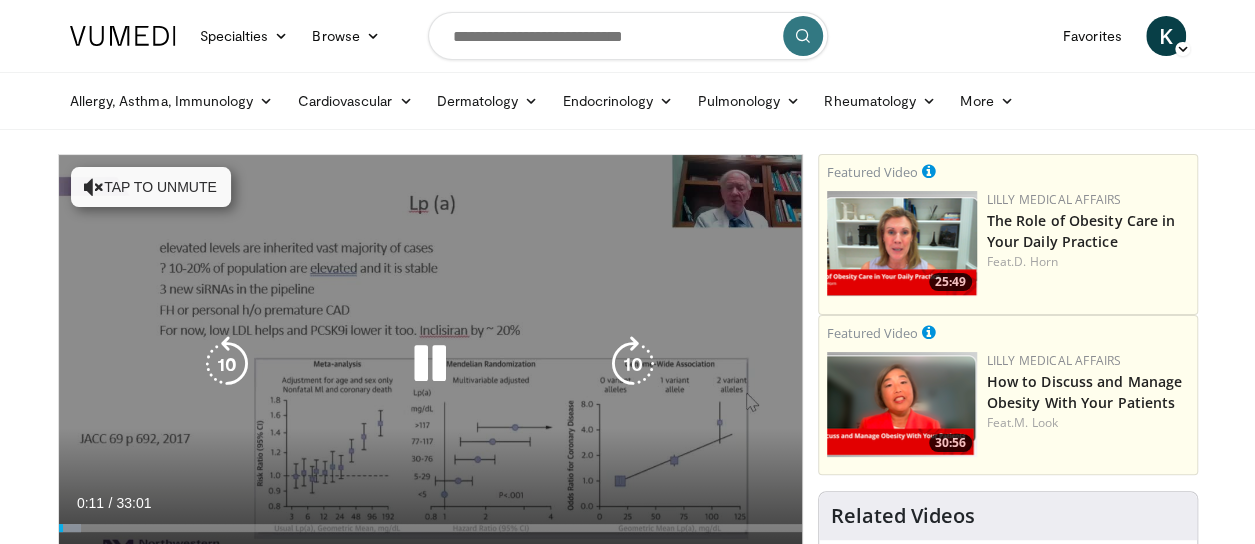 click at bounding box center (94, 187) 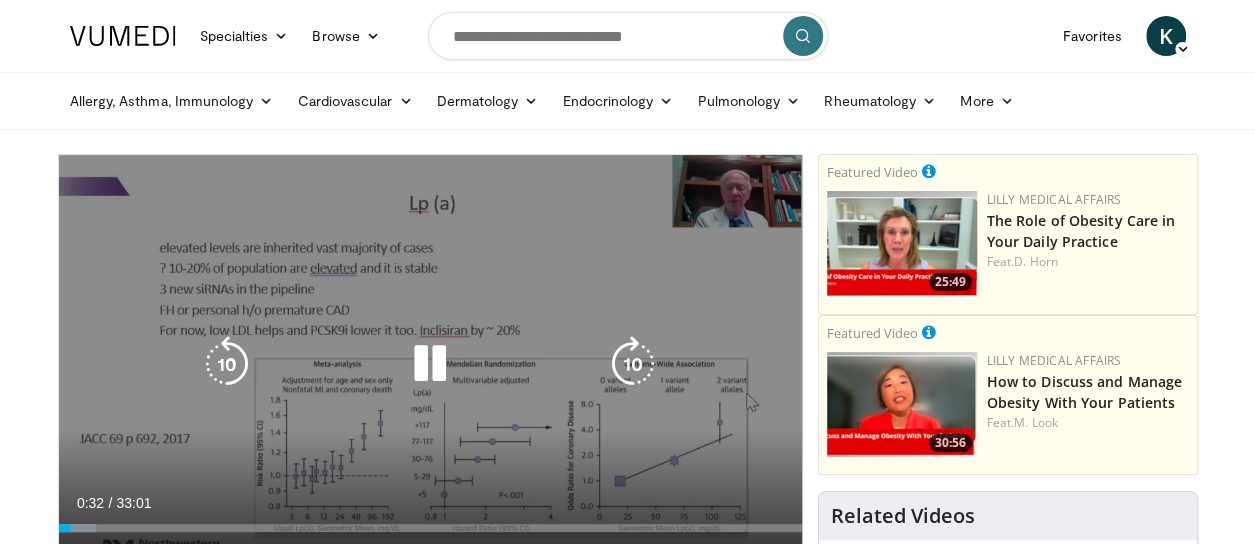 click at bounding box center (430, 364) 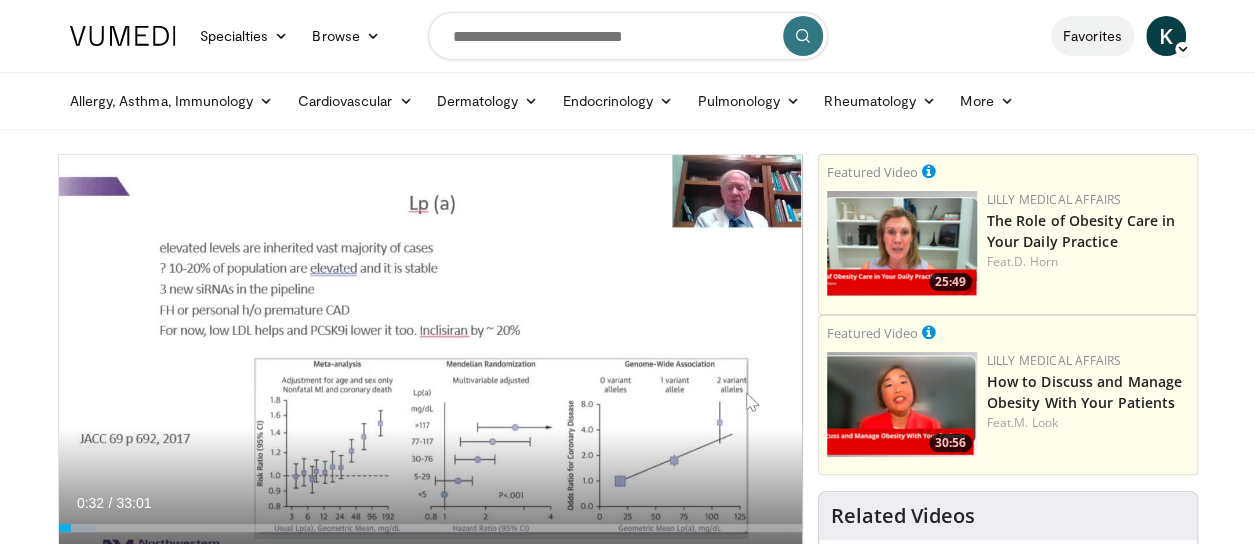 click on "Favorites" at bounding box center [1092, 36] 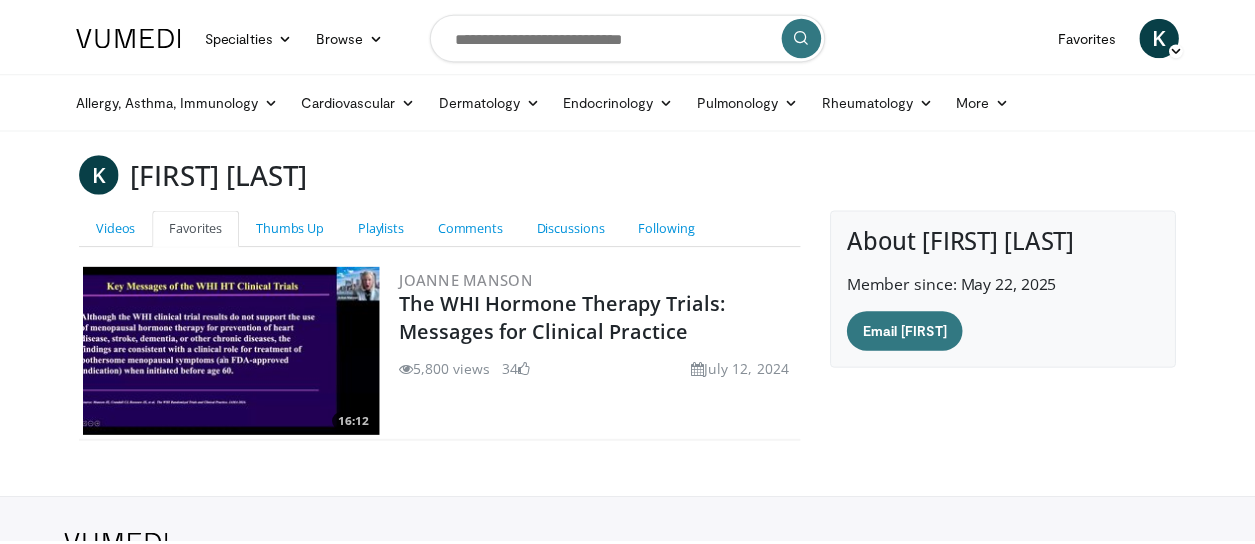 scroll, scrollTop: 111, scrollLeft: 0, axis: vertical 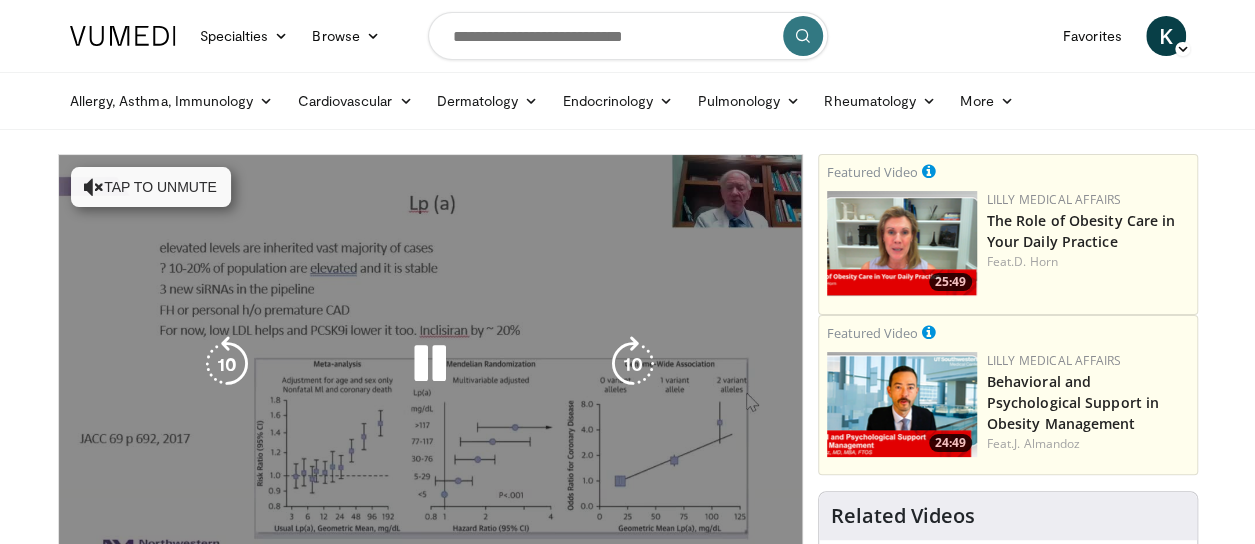 drag, startPoint x: 1006, startPoint y: 35, endPoint x: 512, endPoint y: 275, distance: 549.214 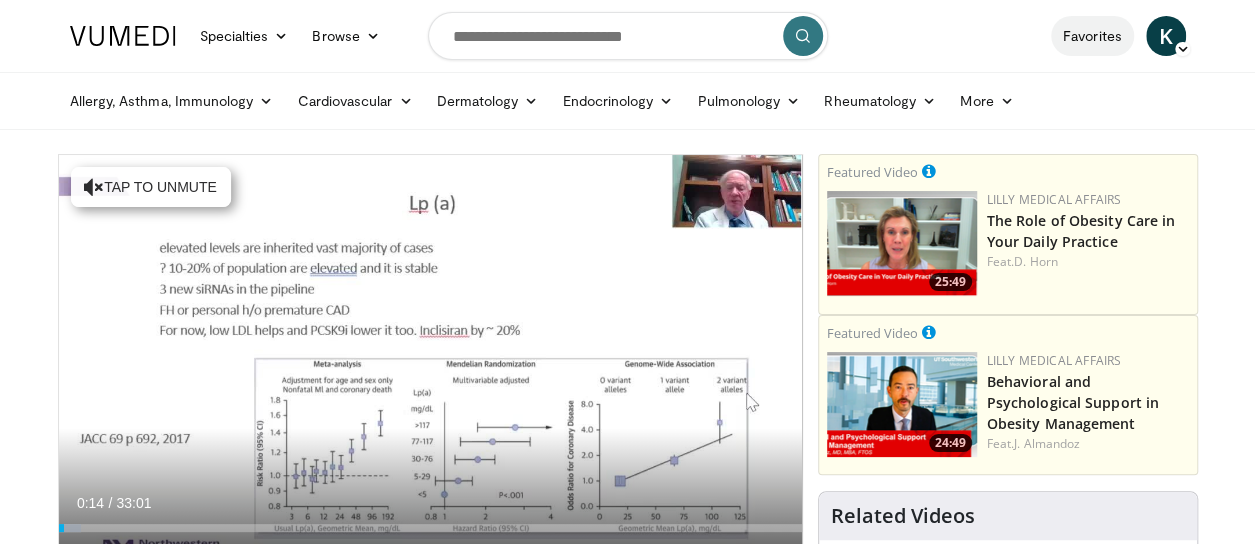 click on "Favorites" at bounding box center [1092, 36] 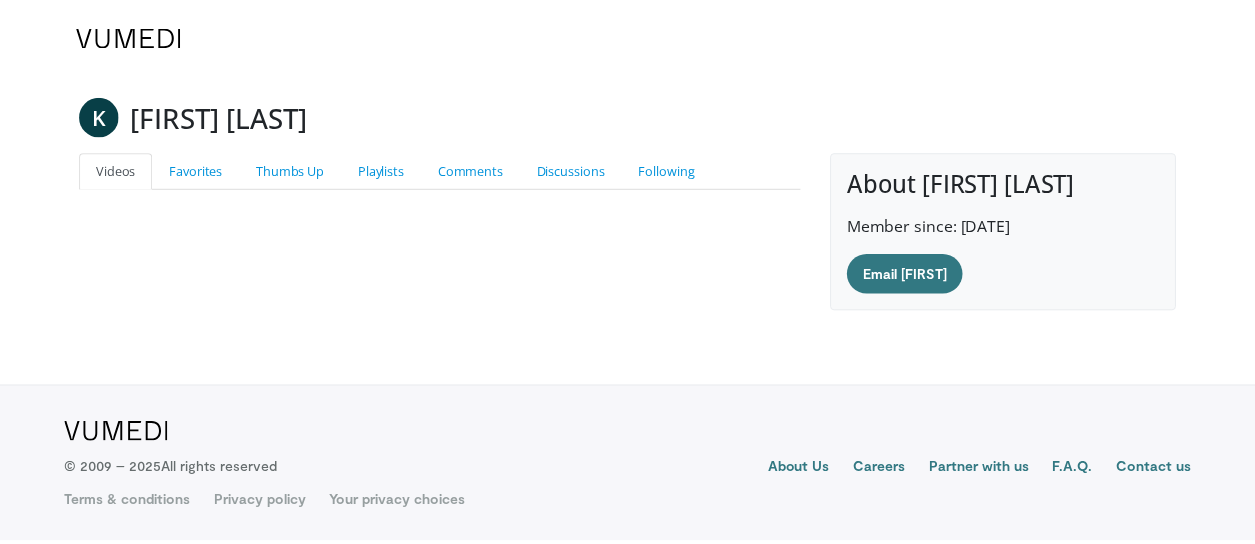scroll, scrollTop: 111, scrollLeft: 0, axis: vertical 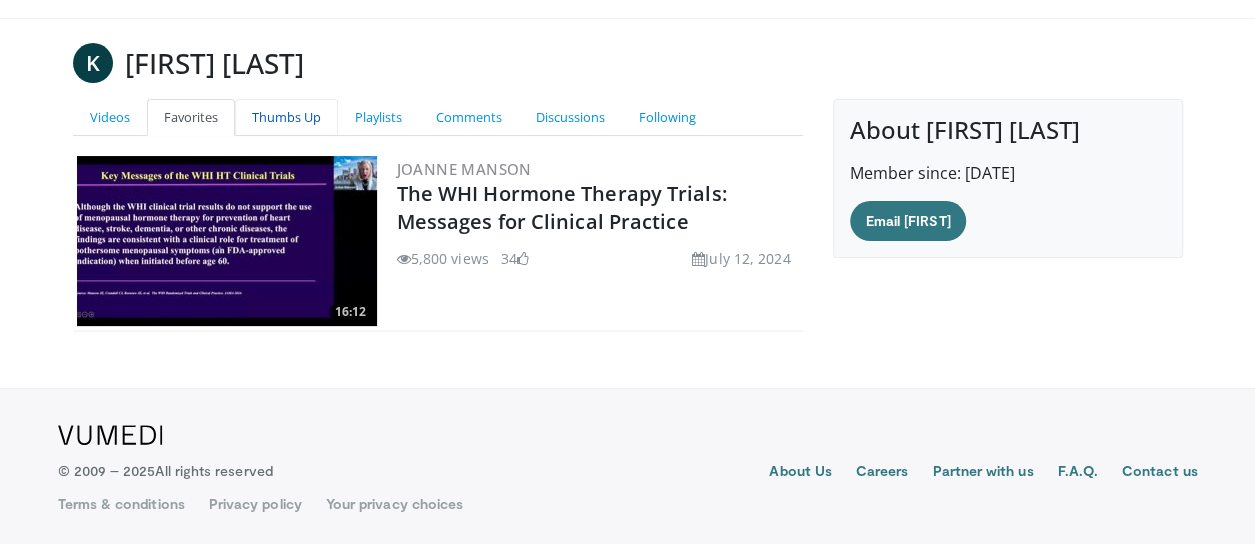 click on "Thumbs Up" at bounding box center (286, 117) 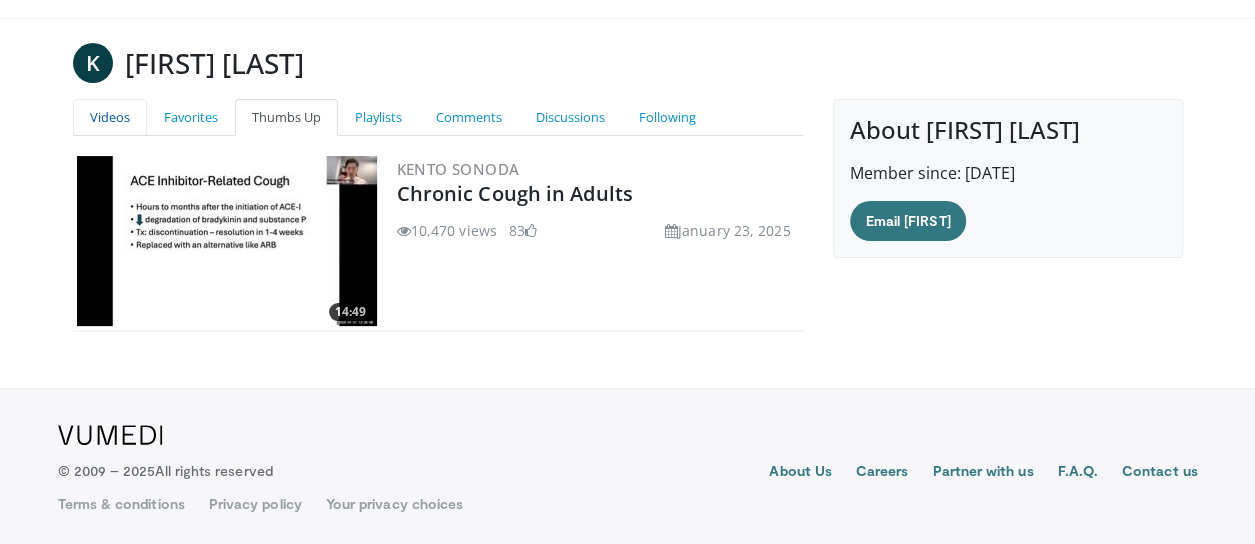 click on "Videos" at bounding box center (110, 117) 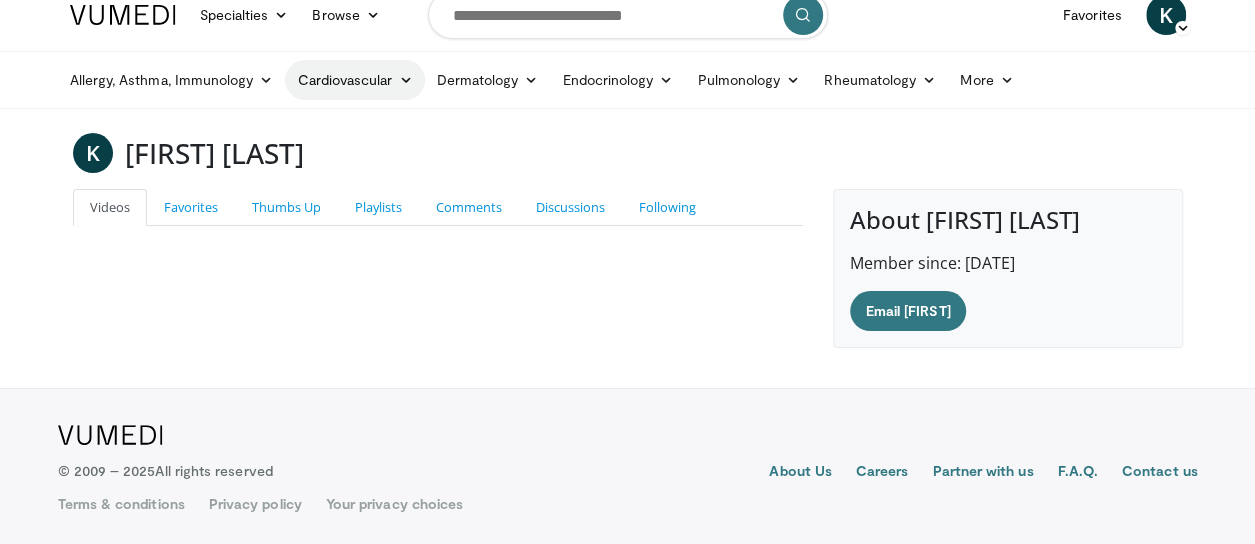 click on "Cardiovascular" at bounding box center [354, 80] 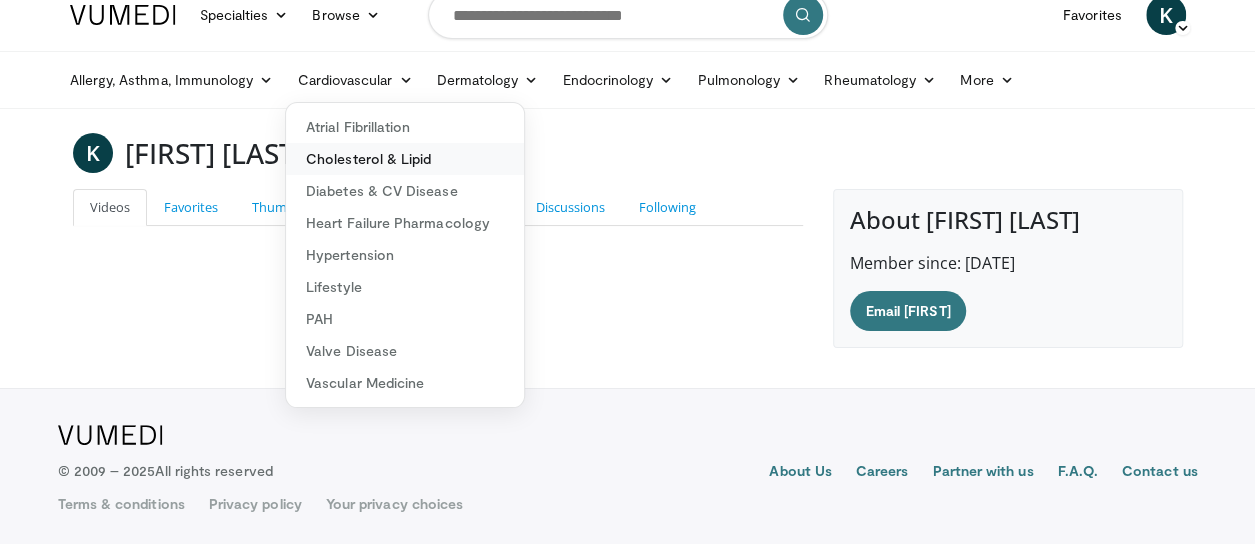 click on "Cholesterol & Lipid" at bounding box center [405, 159] 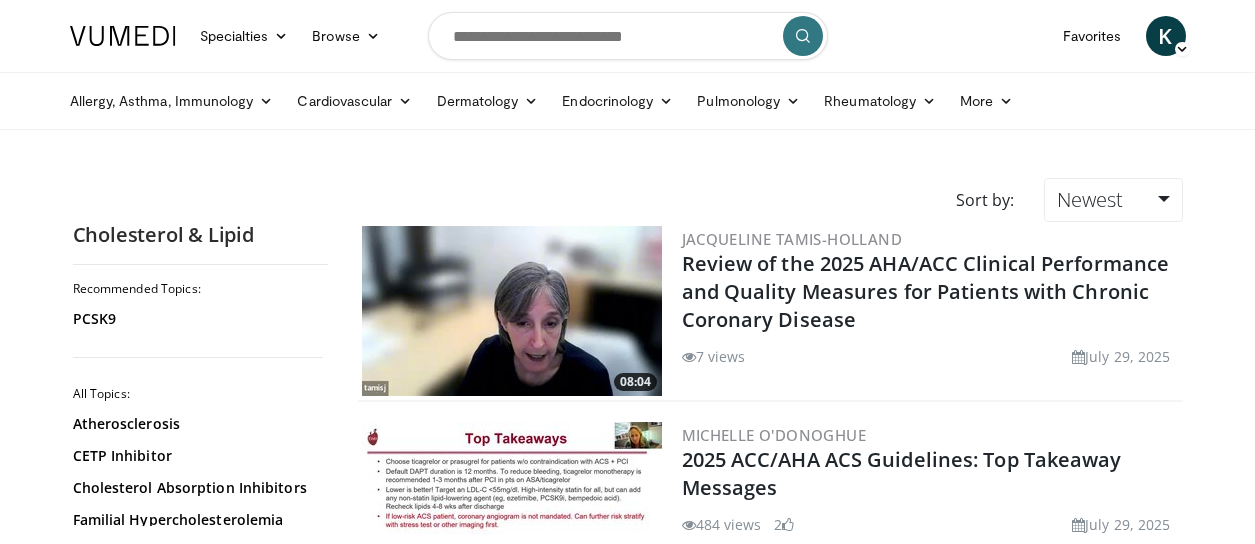 scroll, scrollTop: 0, scrollLeft: 0, axis: both 